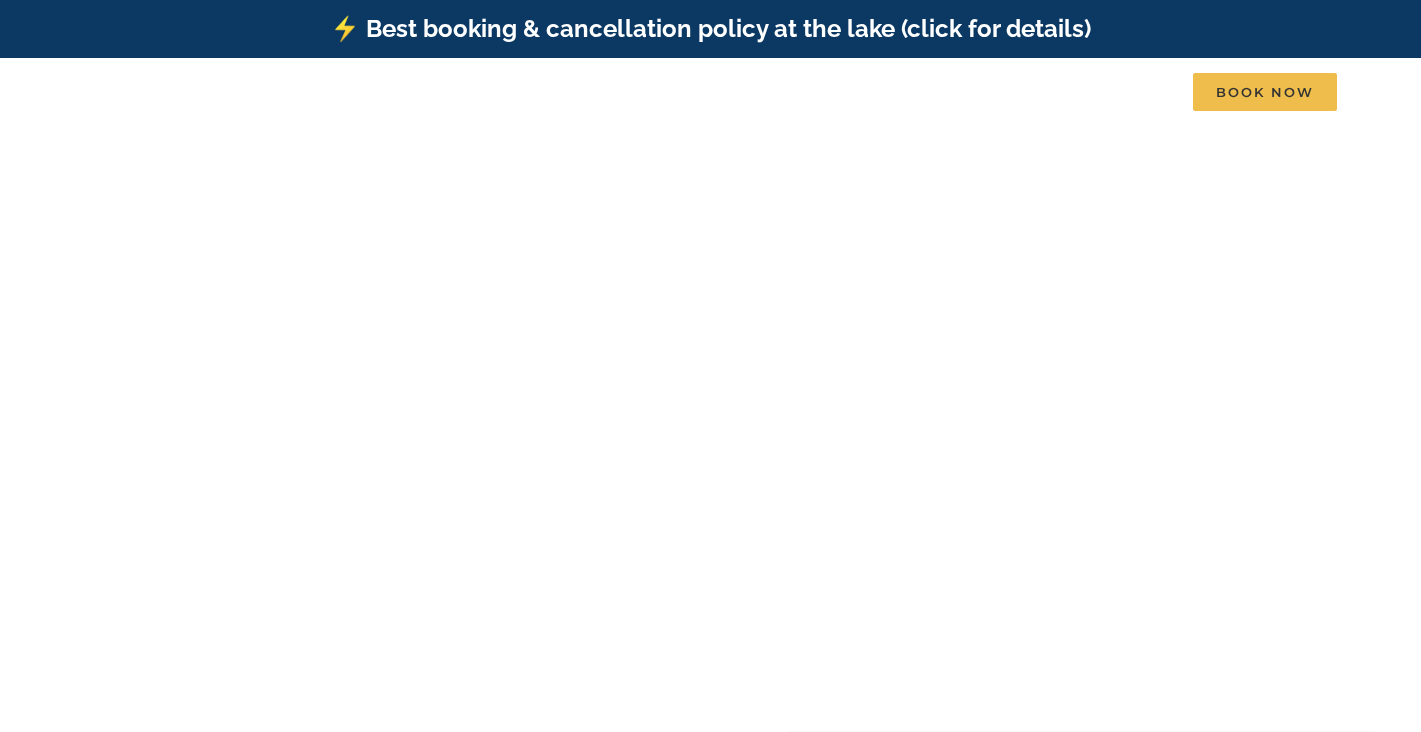 scroll, scrollTop: 0, scrollLeft: 0, axis: both 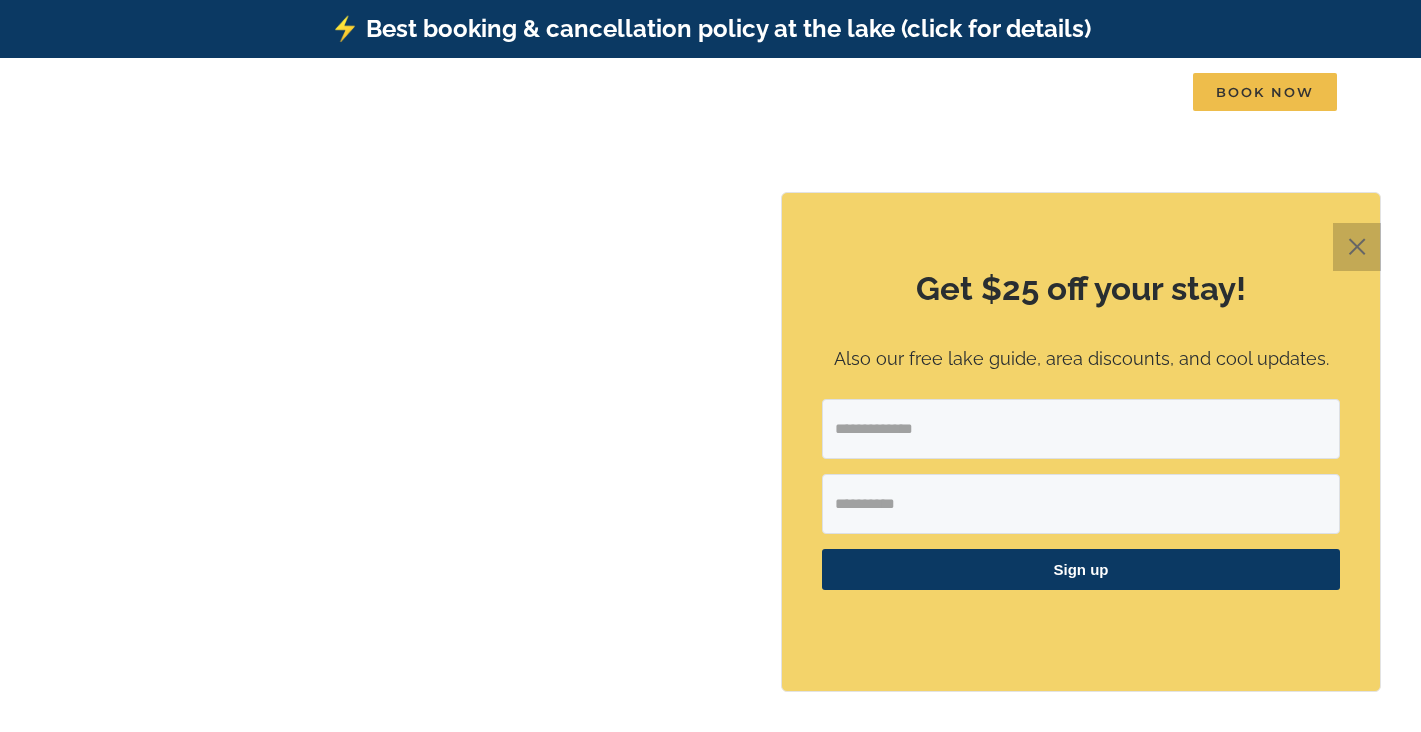 click on "✕" at bounding box center (1357, 247) 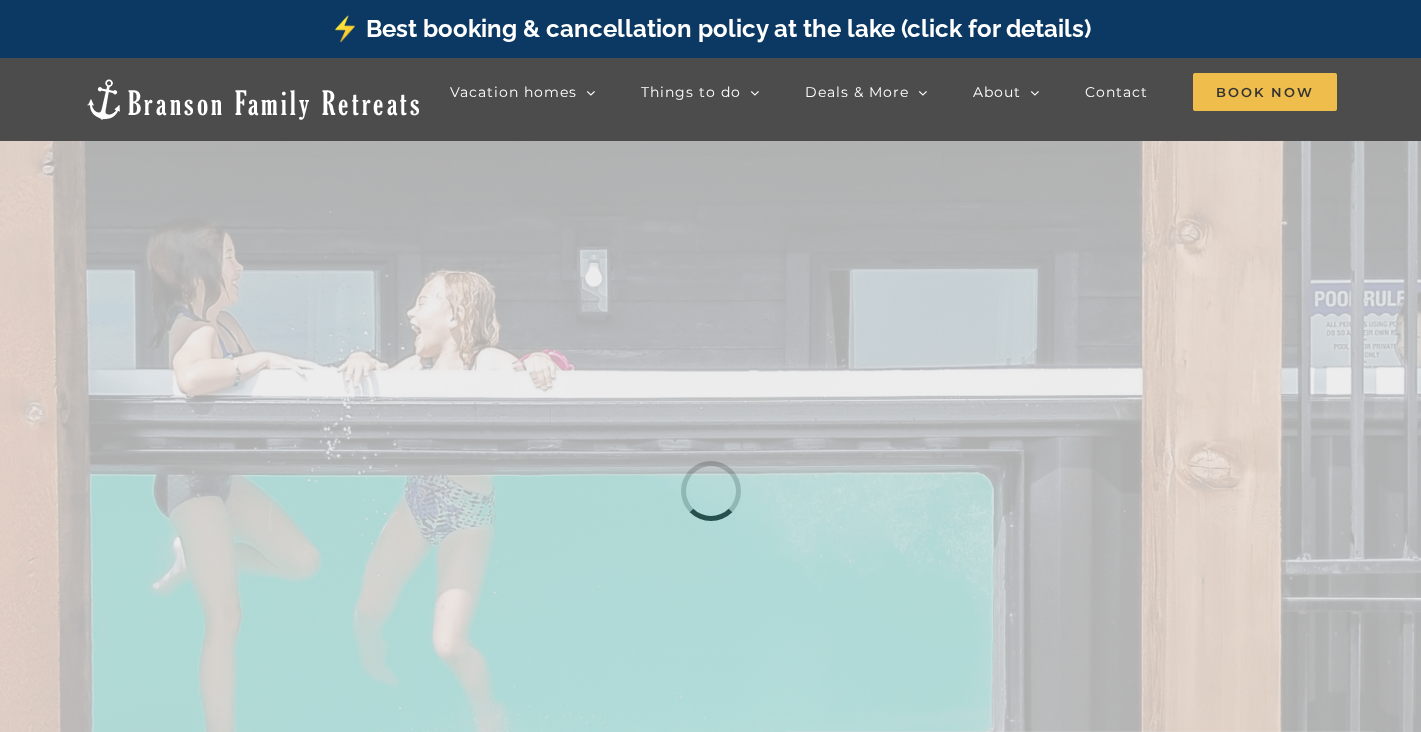 scroll, scrollTop: 0, scrollLeft: 0, axis: both 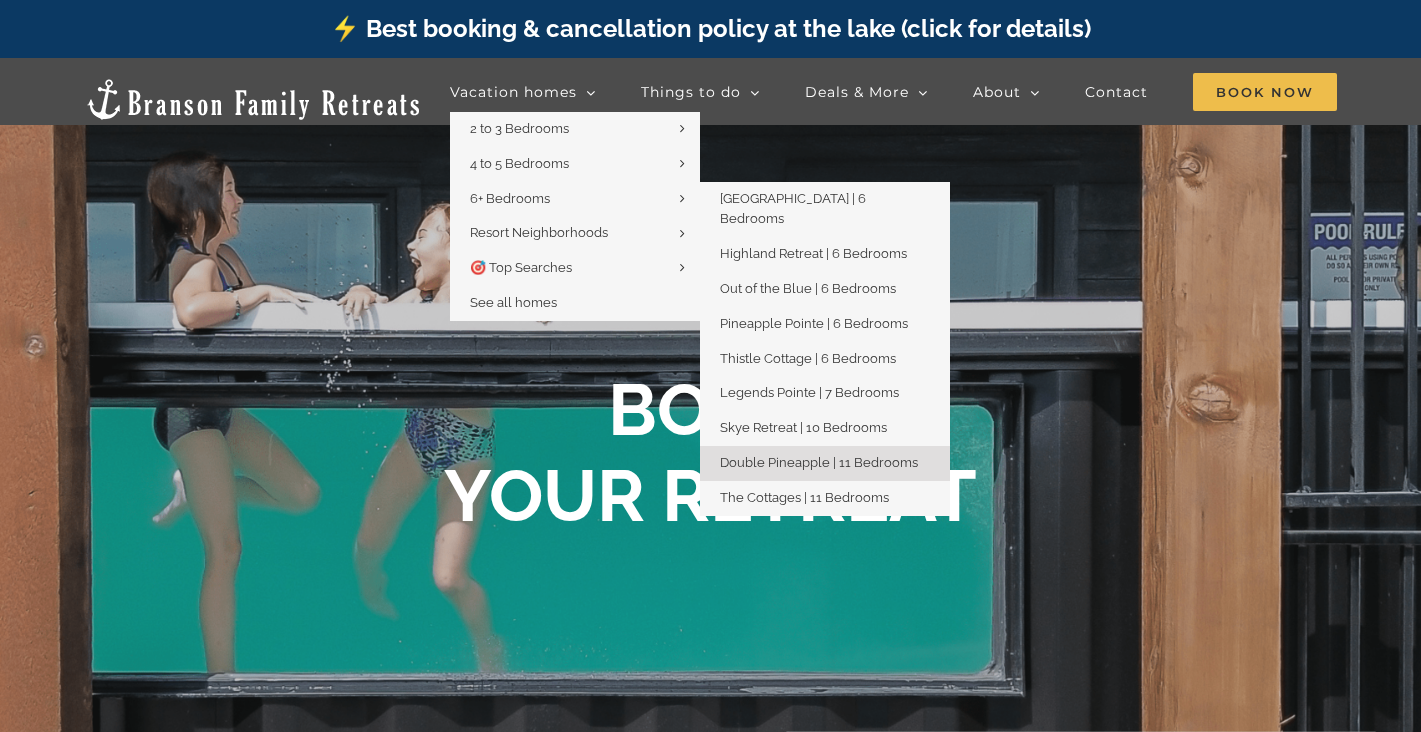 click on "Double Pineapple | 11 Bedrooms" at bounding box center [819, 462] 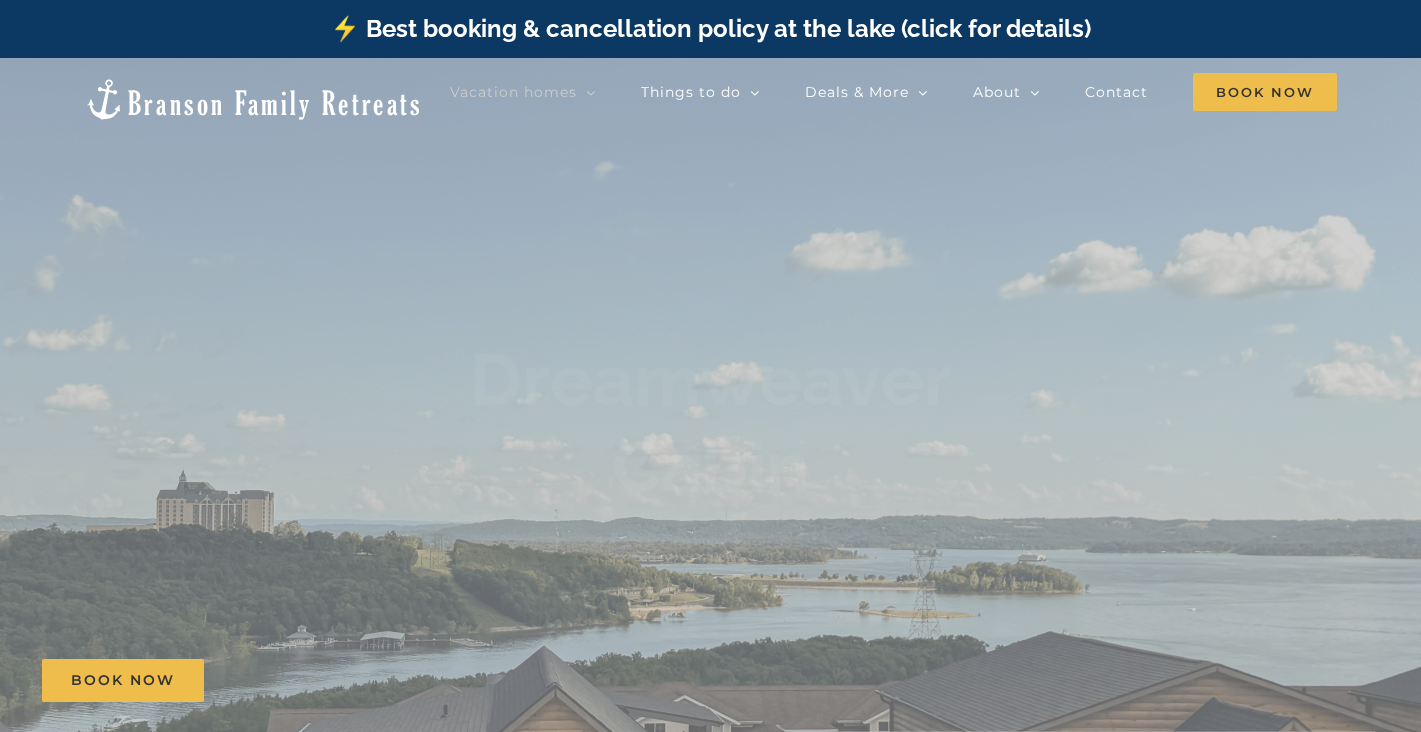 scroll, scrollTop: 0, scrollLeft: 0, axis: both 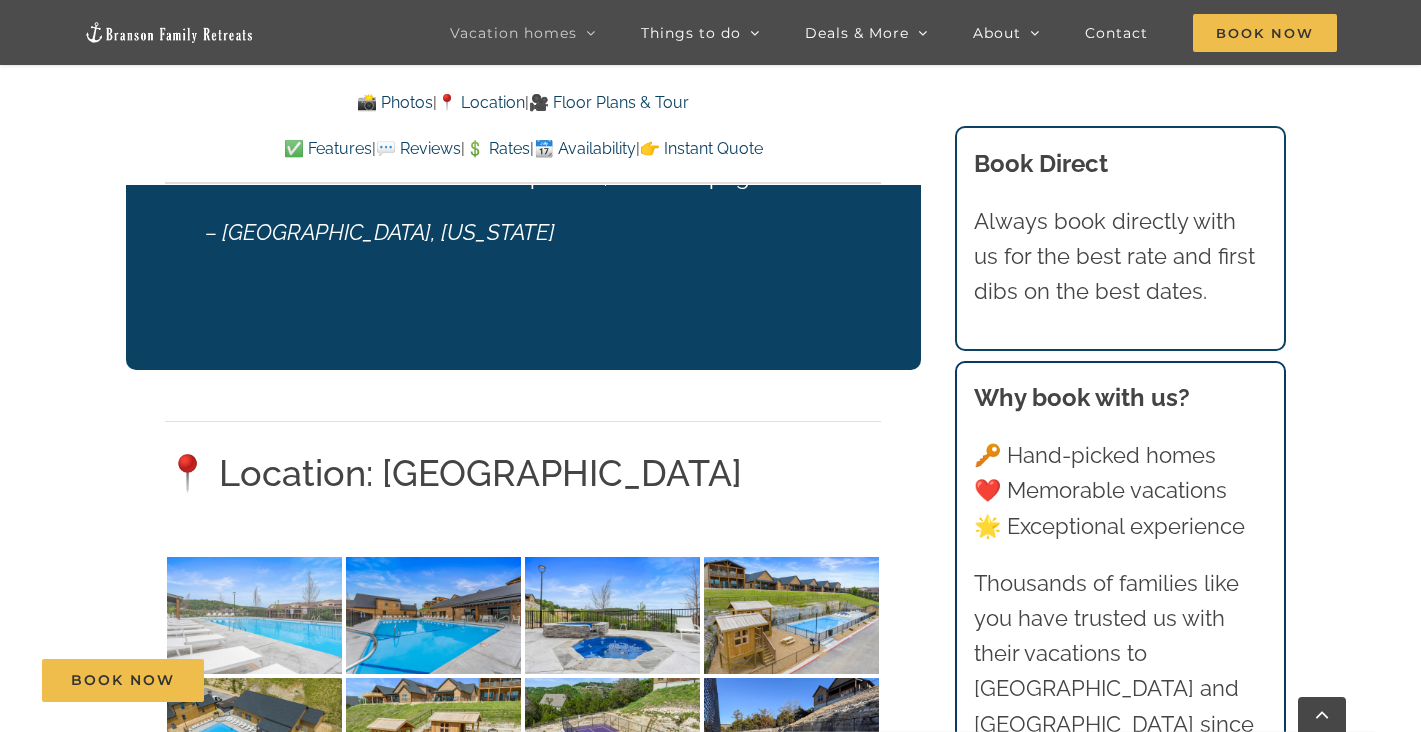 click at bounding box center (254, 615) 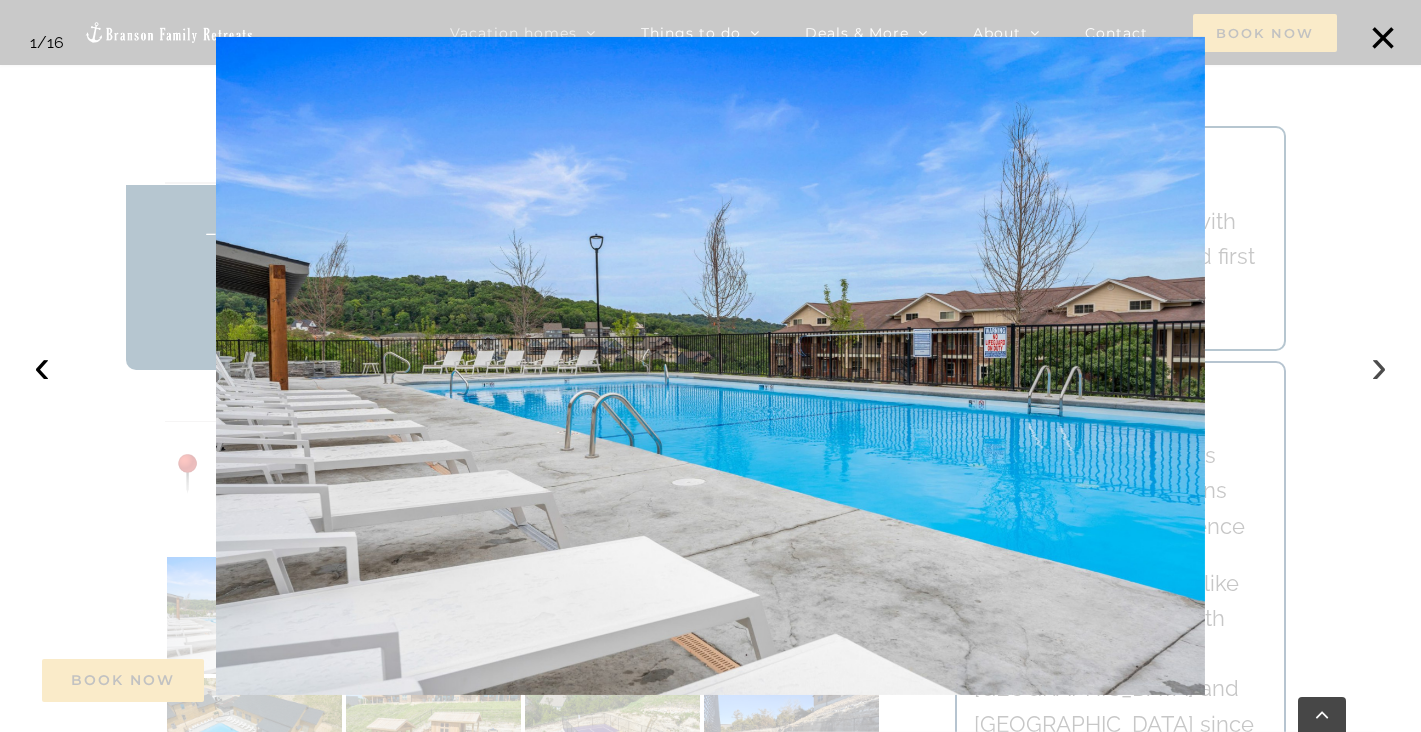 click on "›" at bounding box center (1379, 366) 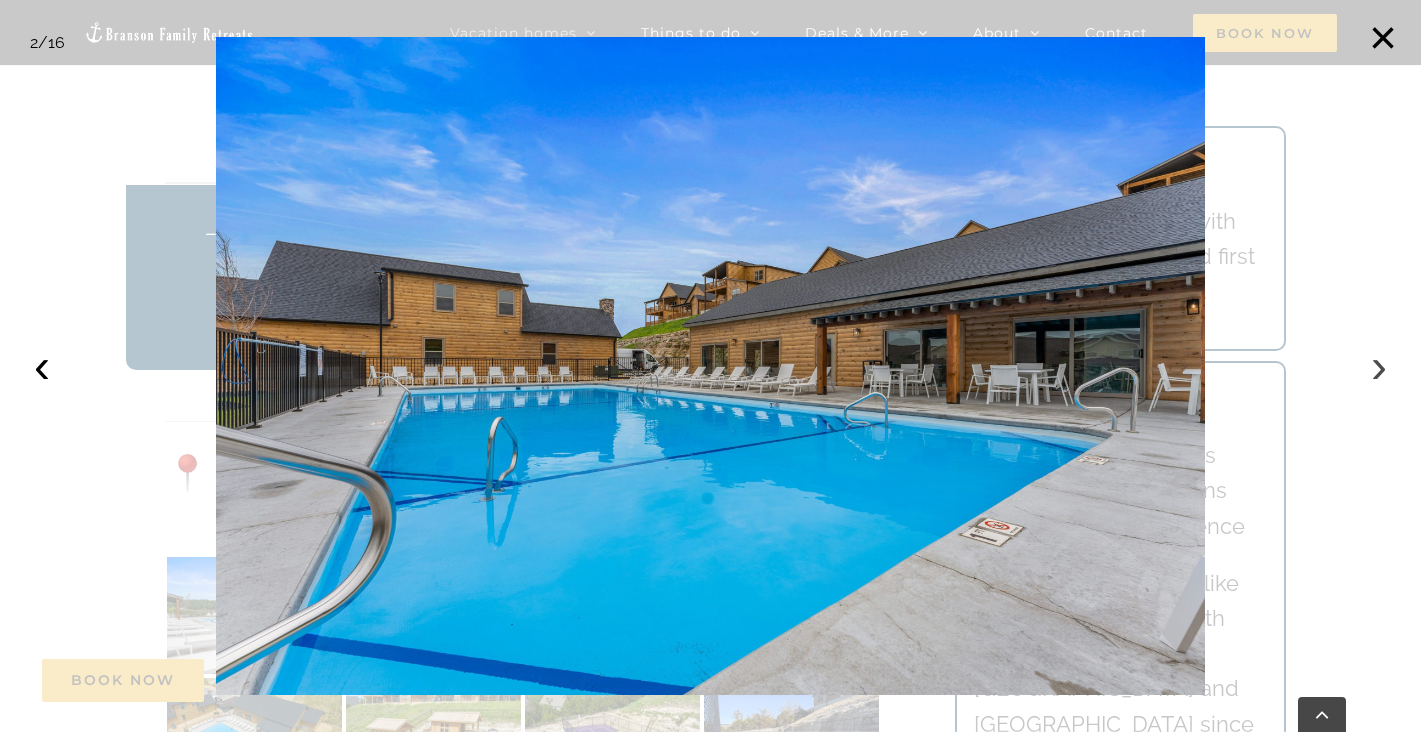 click on "›" at bounding box center [1379, 366] 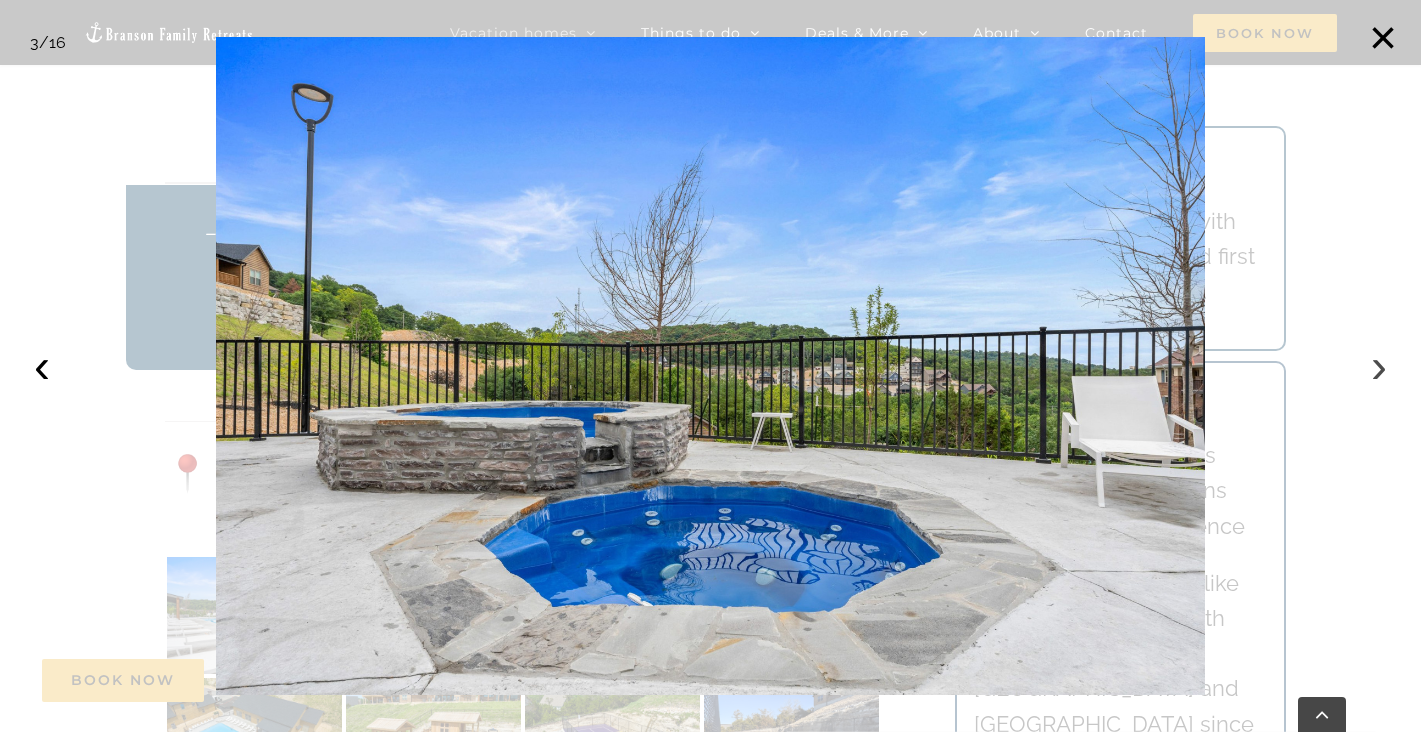 click on "›" at bounding box center (1379, 366) 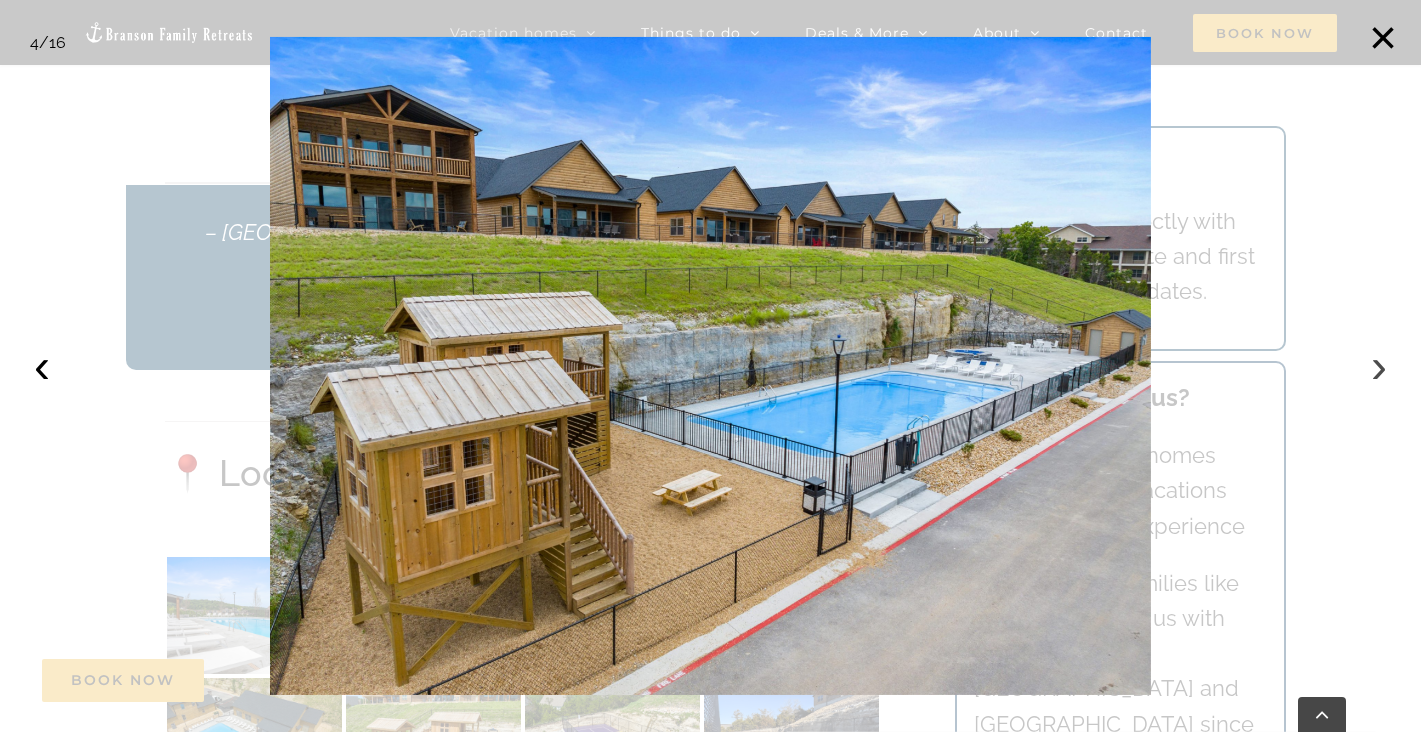 click on "›" at bounding box center [1379, 366] 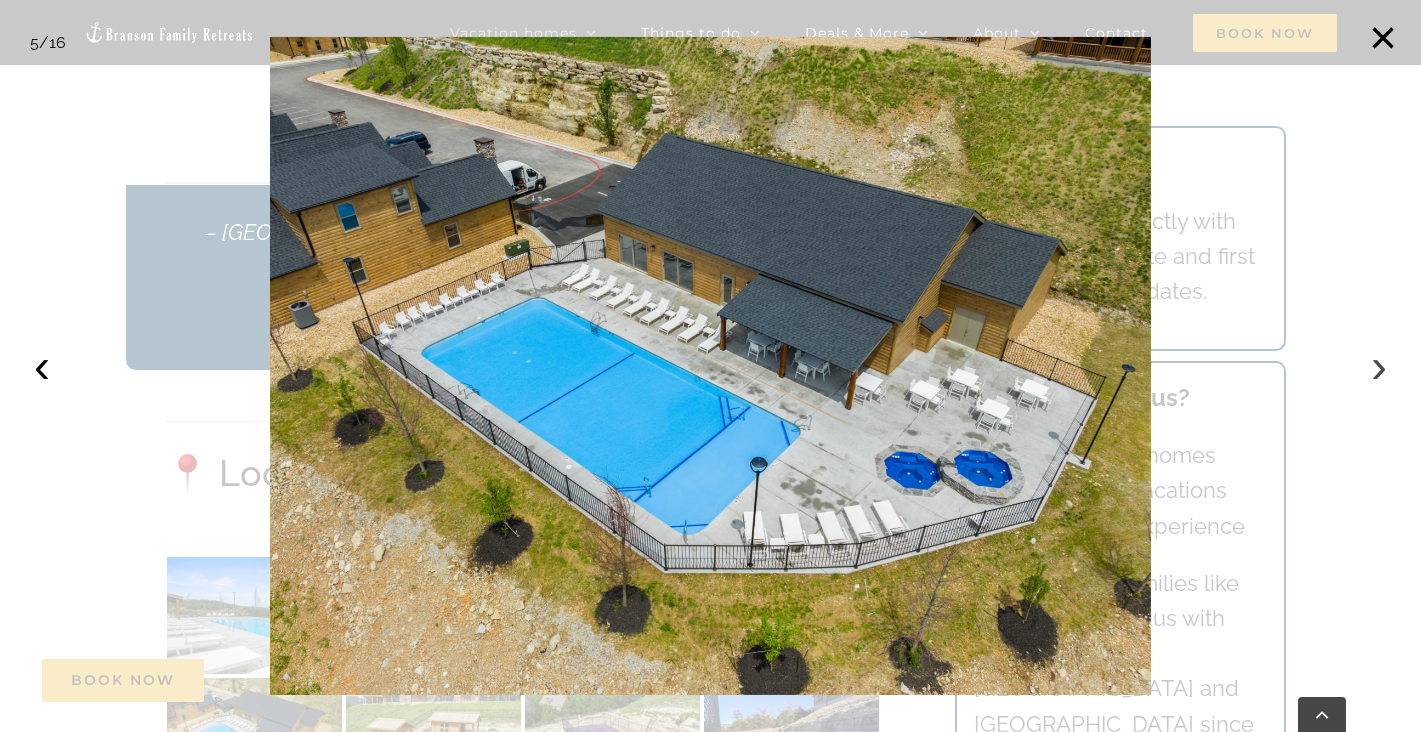 click on "›" at bounding box center (1379, 366) 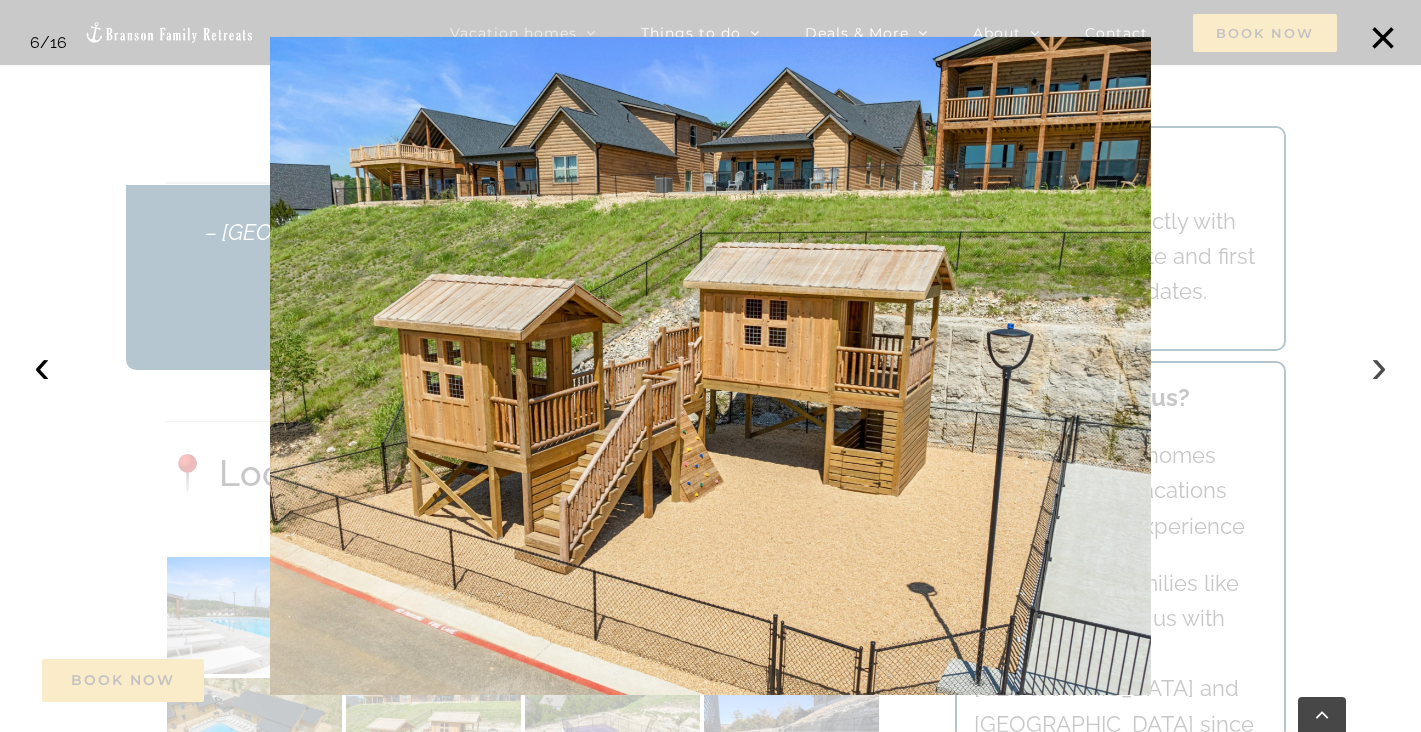click on "›" at bounding box center [1379, 366] 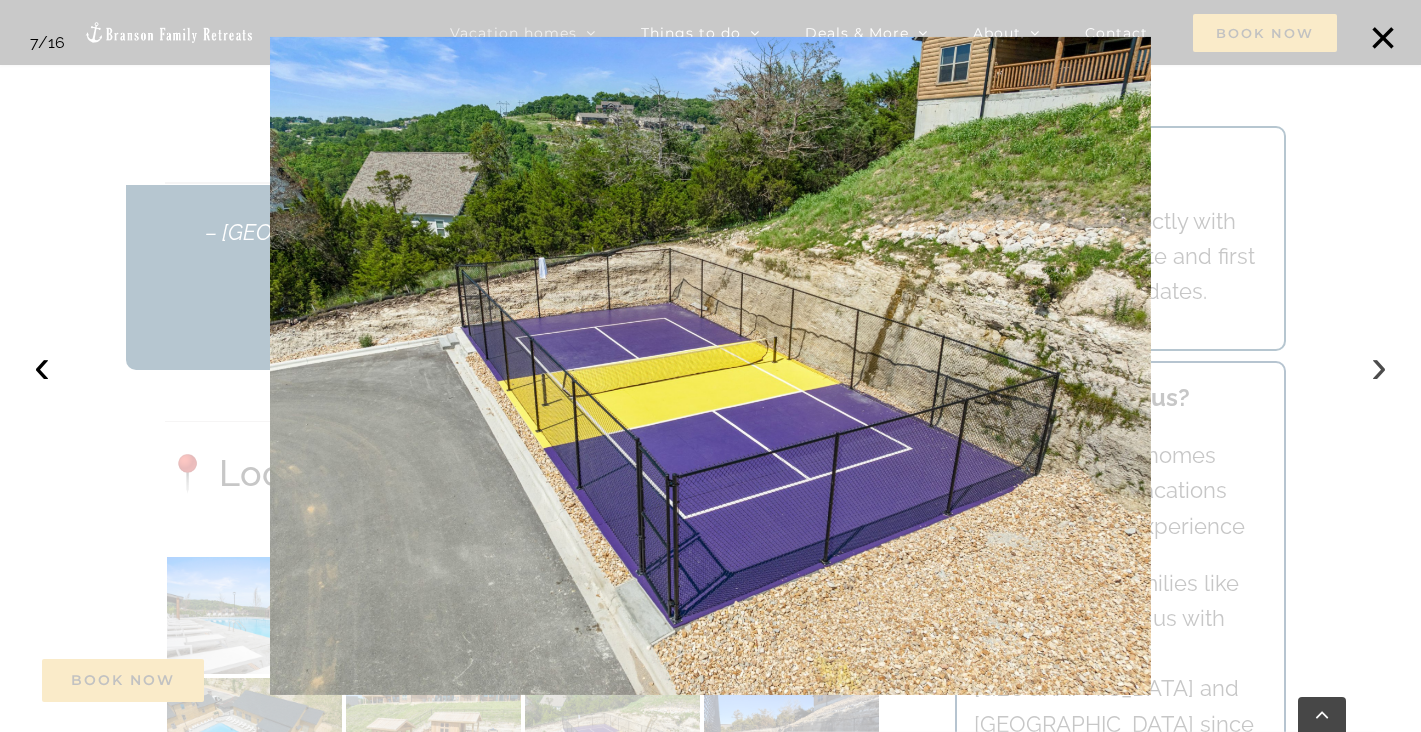 click on "›" at bounding box center (1379, 366) 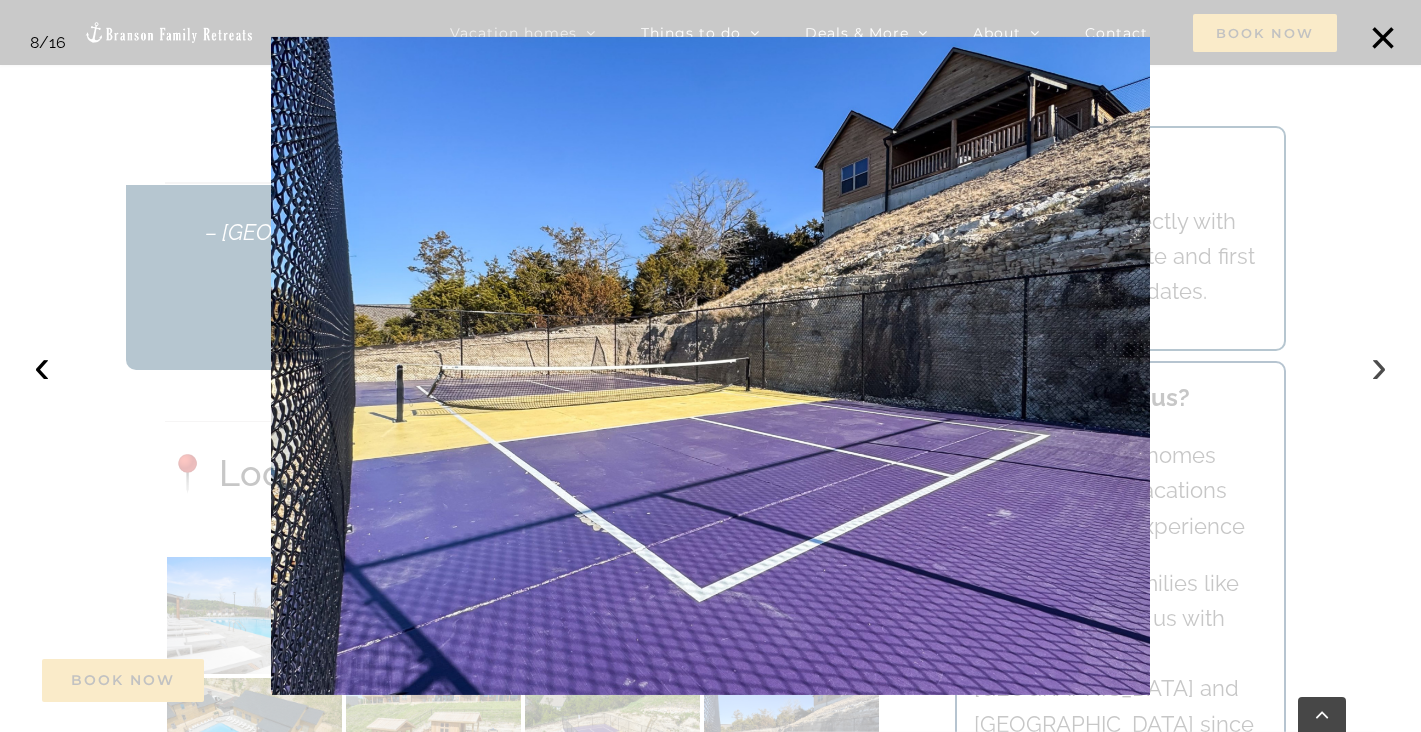 click on "›" at bounding box center [1379, 366] 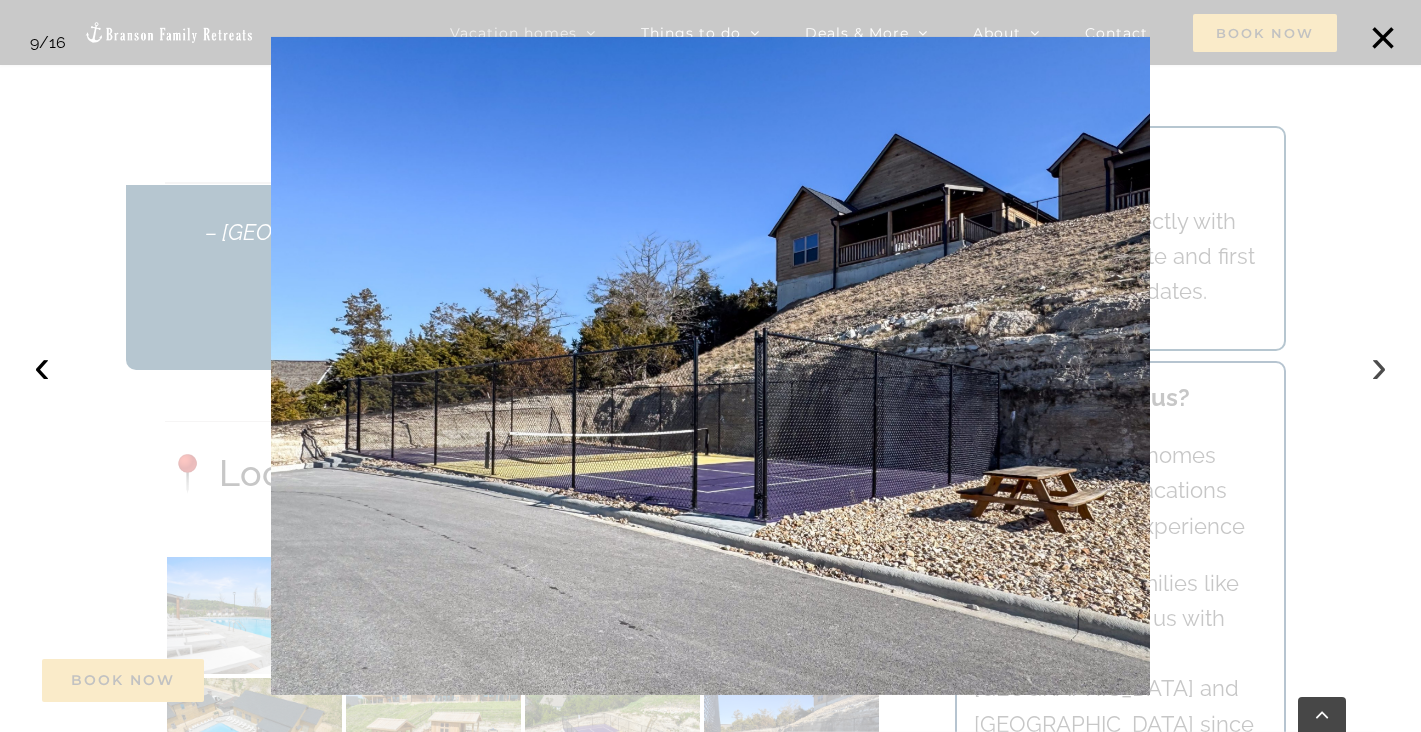 click on "›" at bounding box center (1379, 366) 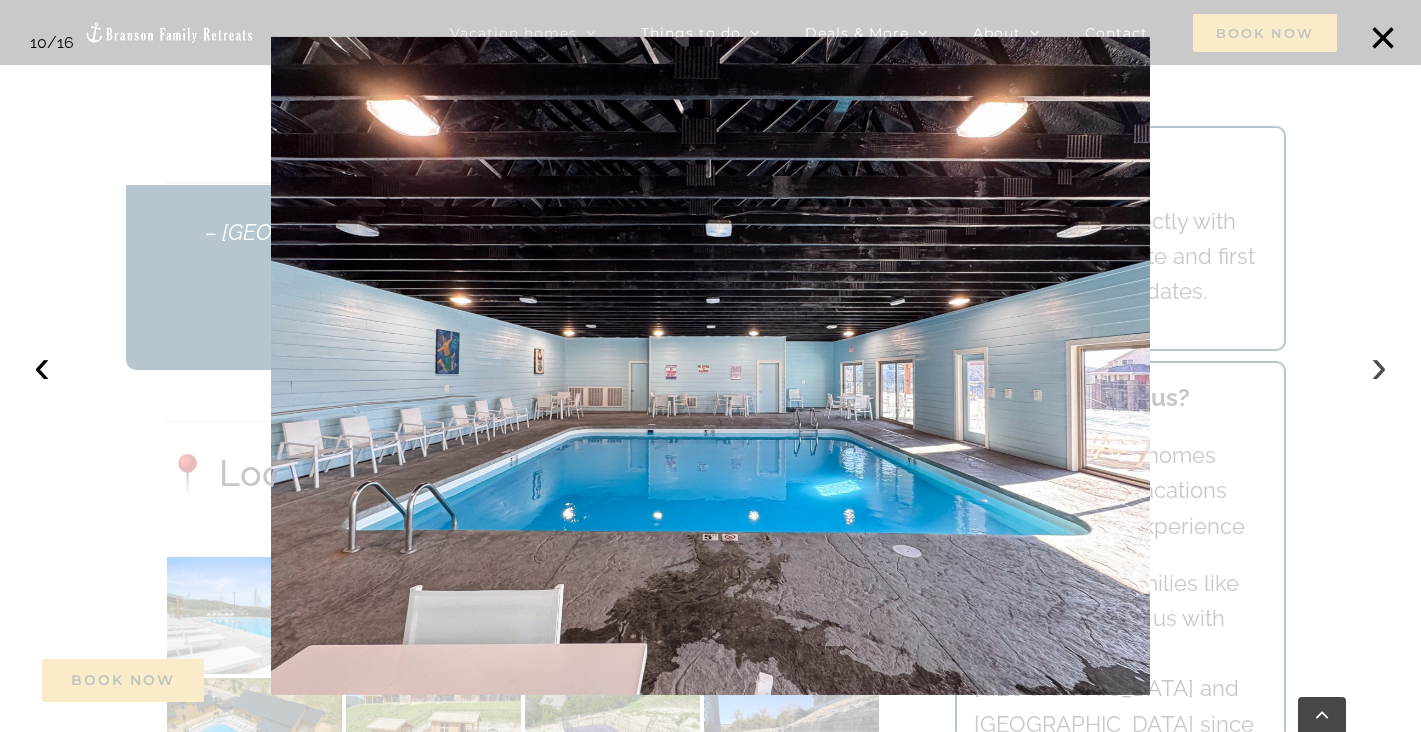 click on "›" at bounding box center [1379, 366] 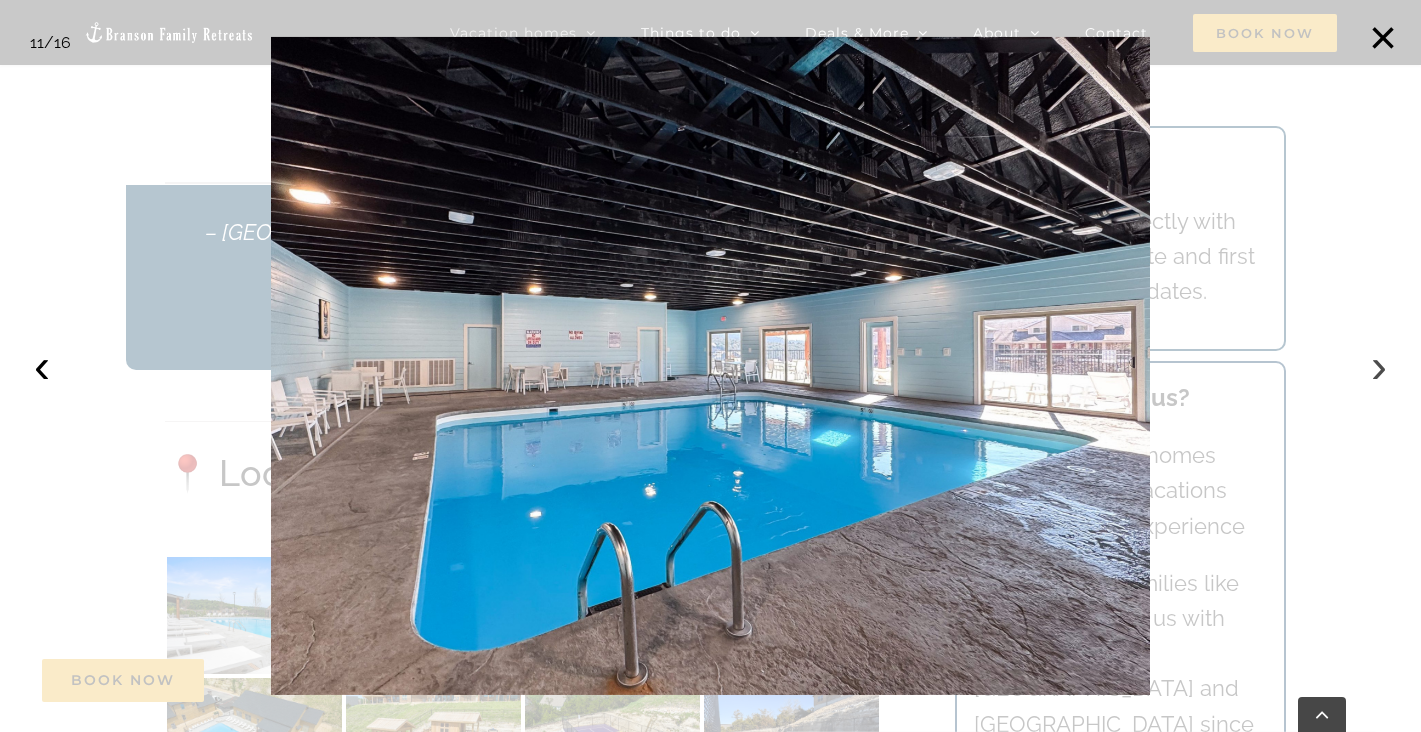 click on "›" at bounding box center [1379, 366] 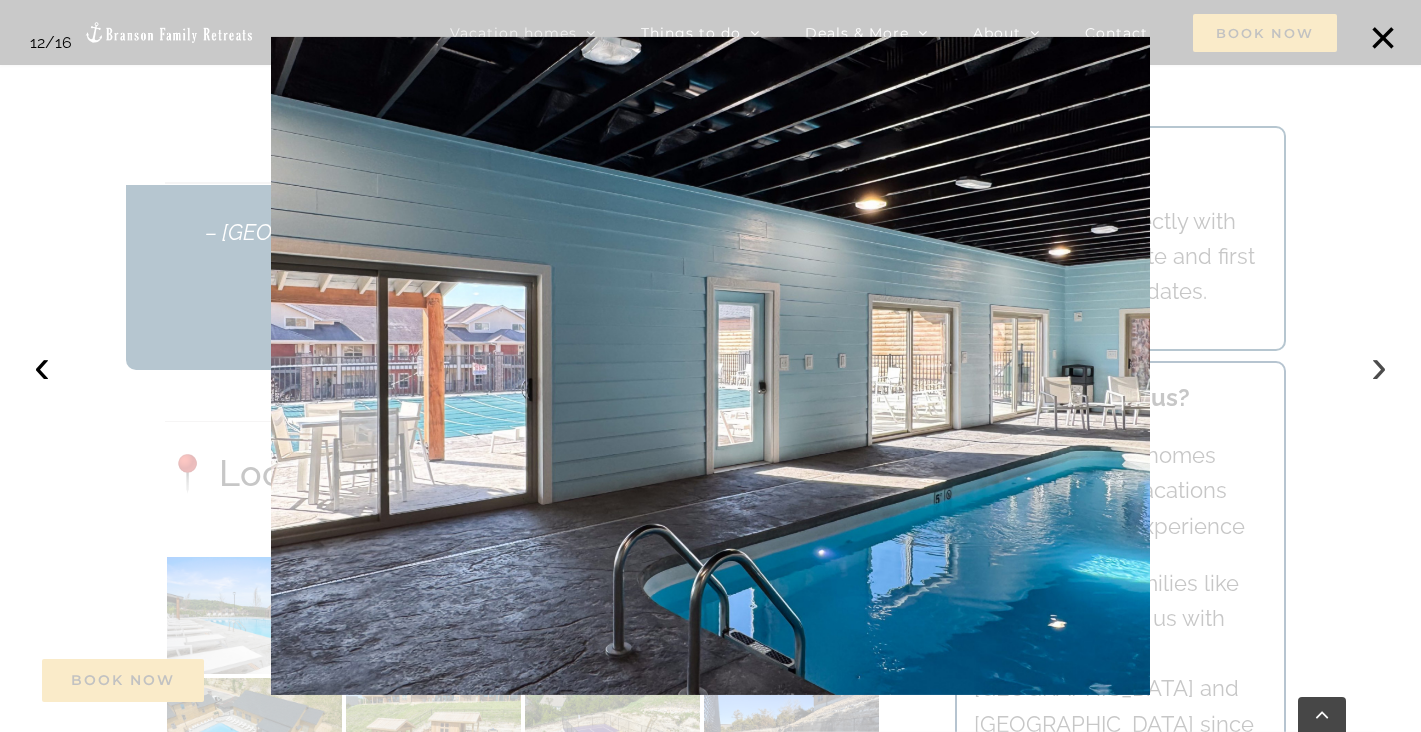 click on "›" at bounding box center [1379, 366] 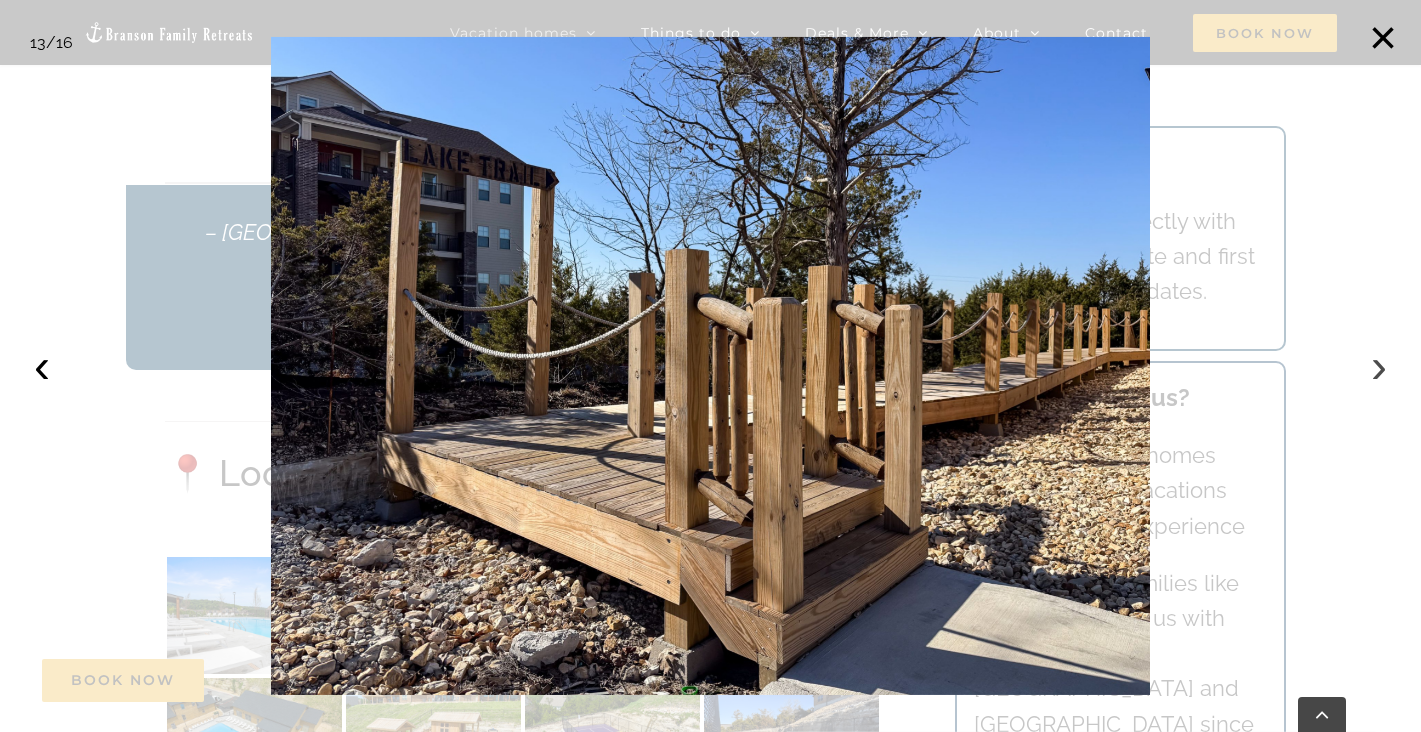 click on "›" at bounding box center (1379, 366) 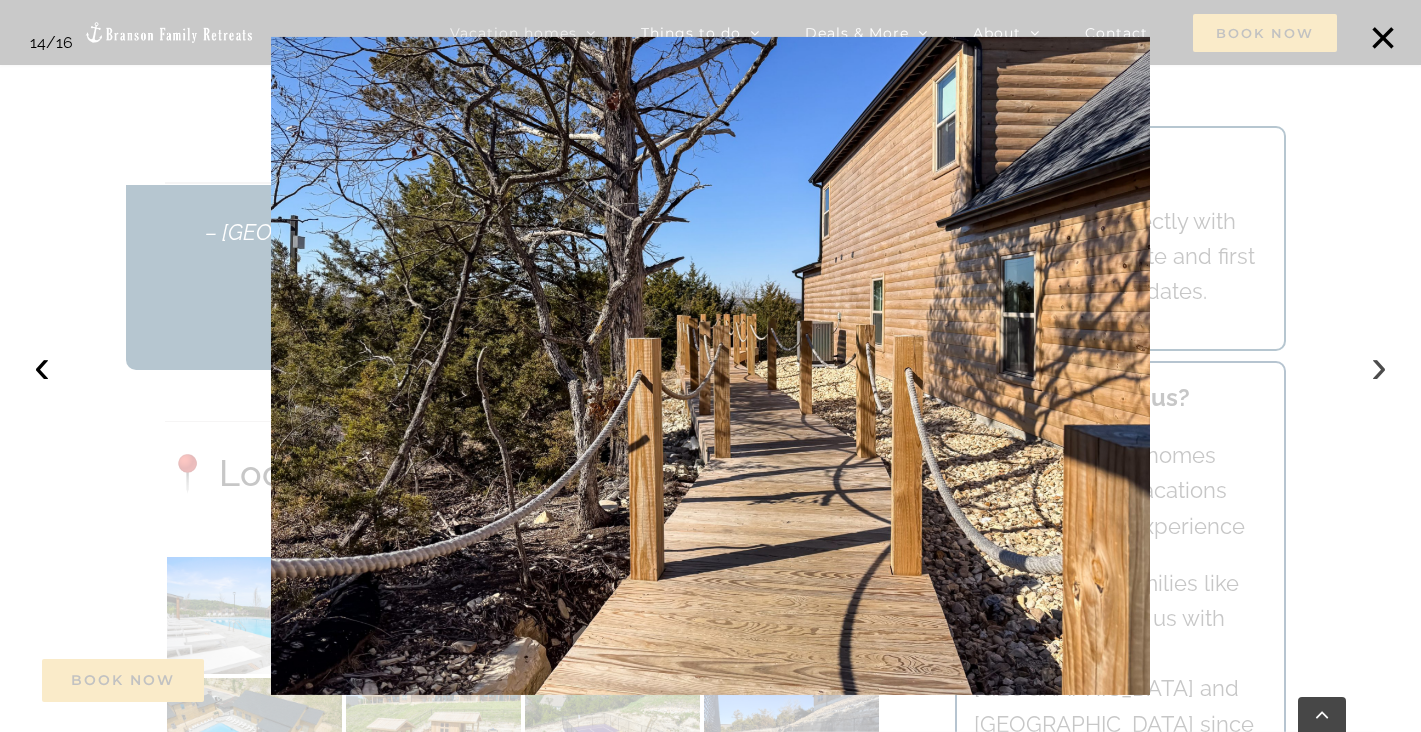 click on "›" at bounding box center (1379, 366) 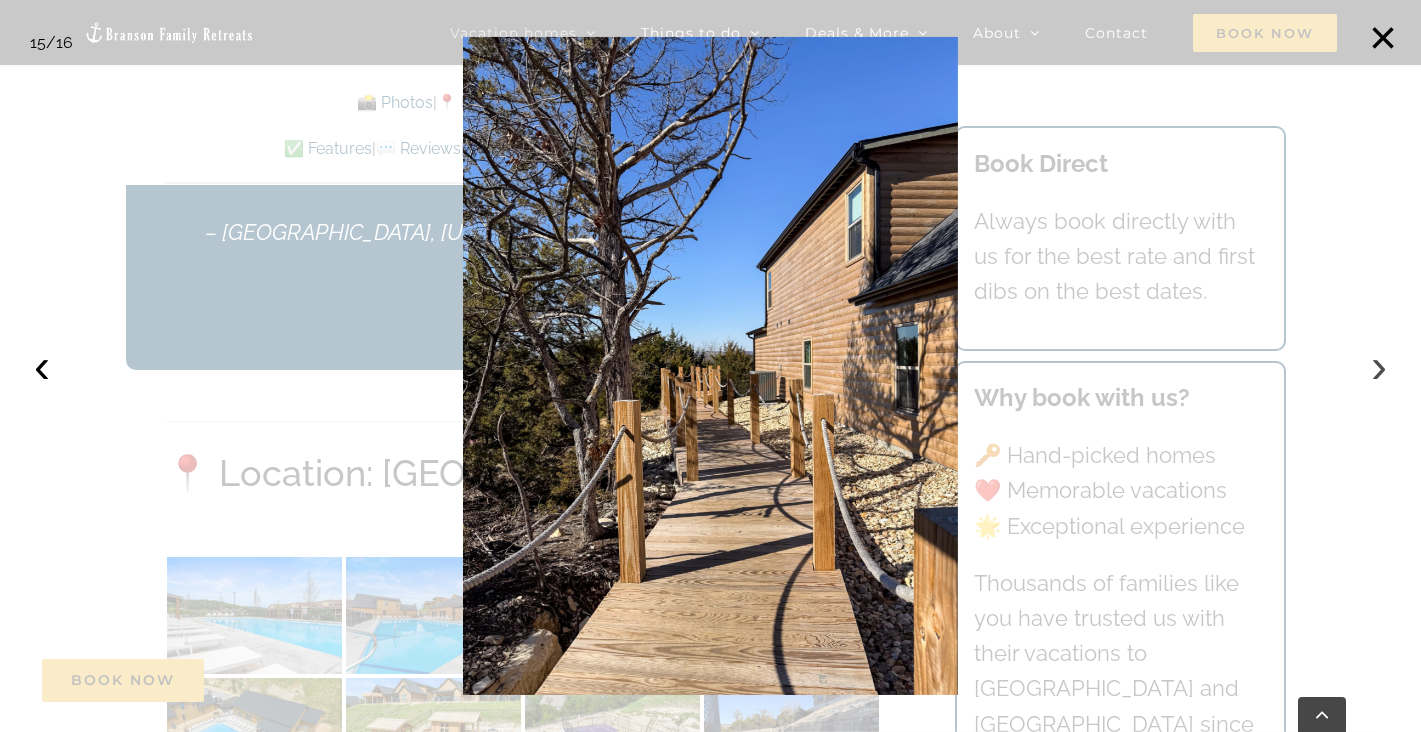 click on "›" at bounding box center [1379, 366] 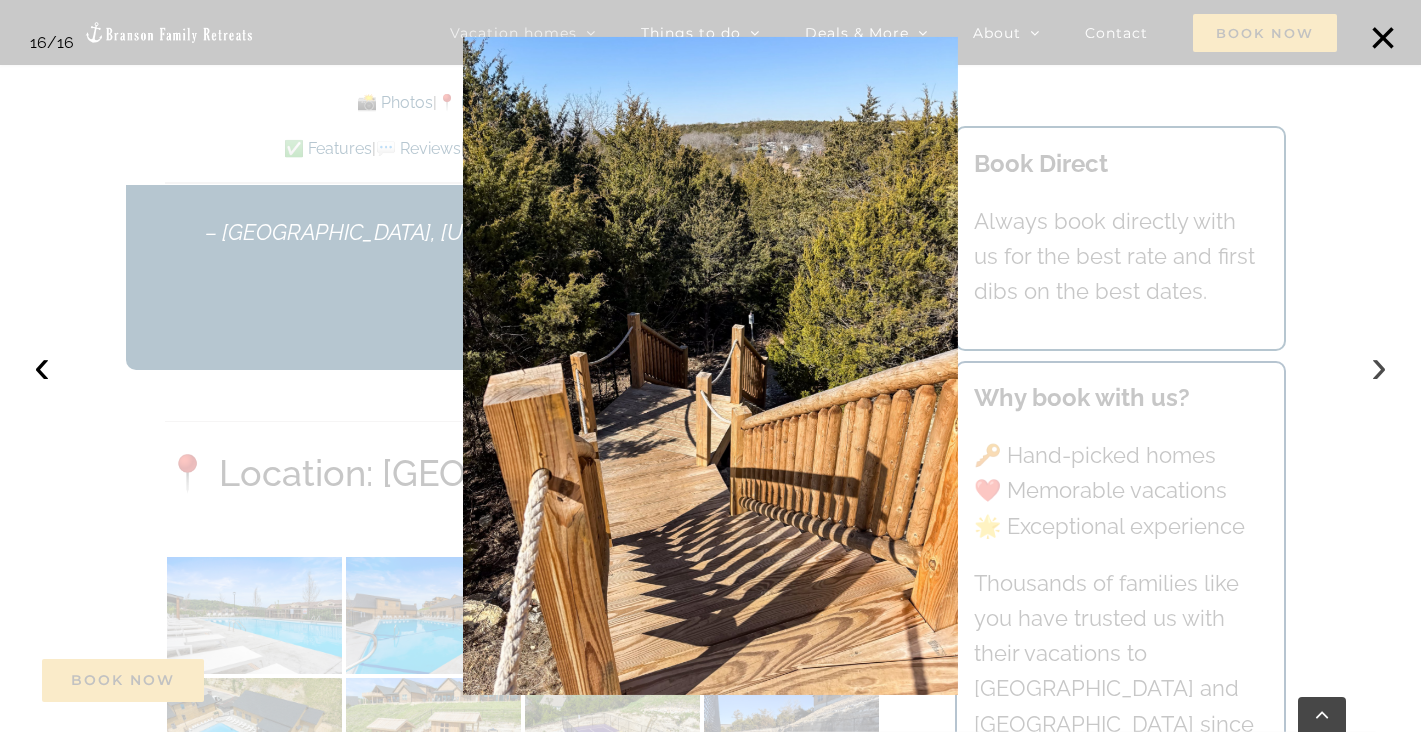 click on "›" at bounding box center [1379, 366] 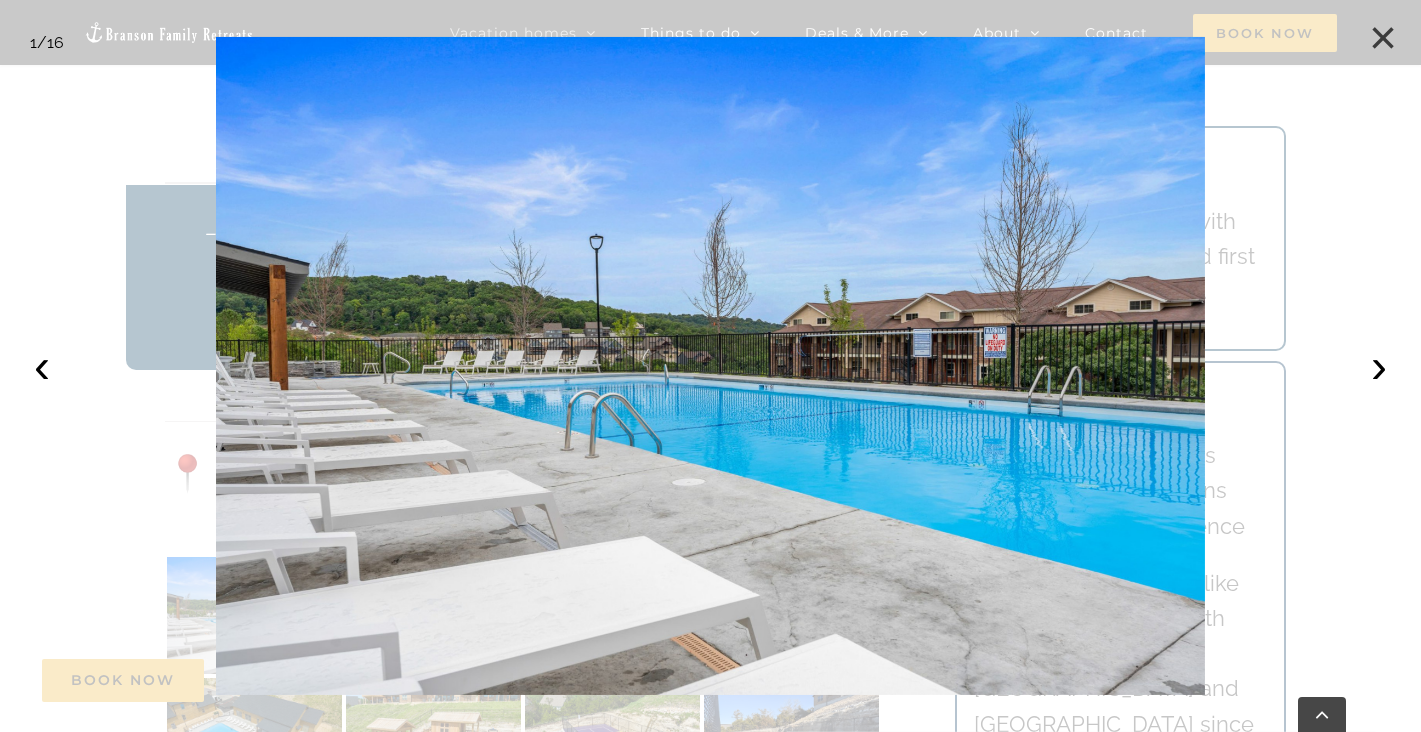 click on "×" at bounding box center [1383, 38] 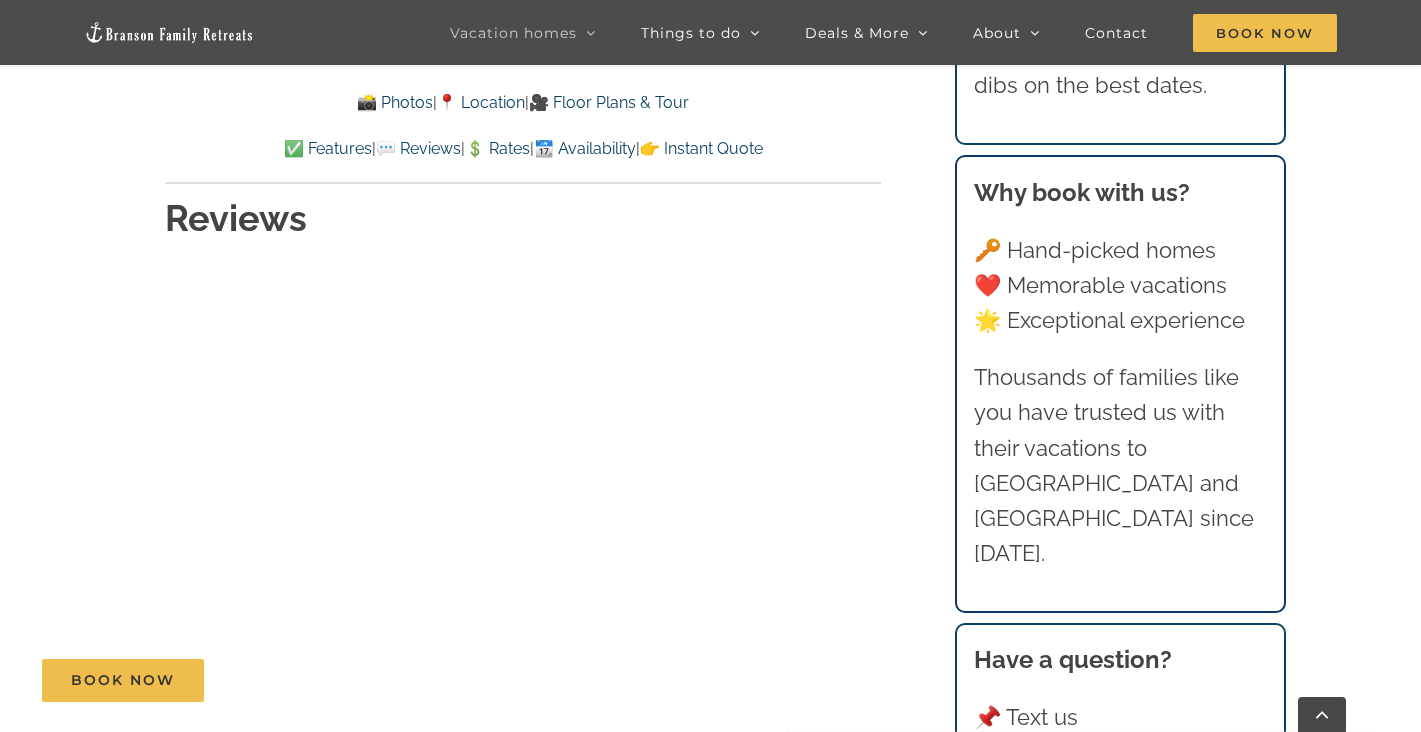 scroll, scrollTop: 9702, scrollLeft: 0, axis: vertical 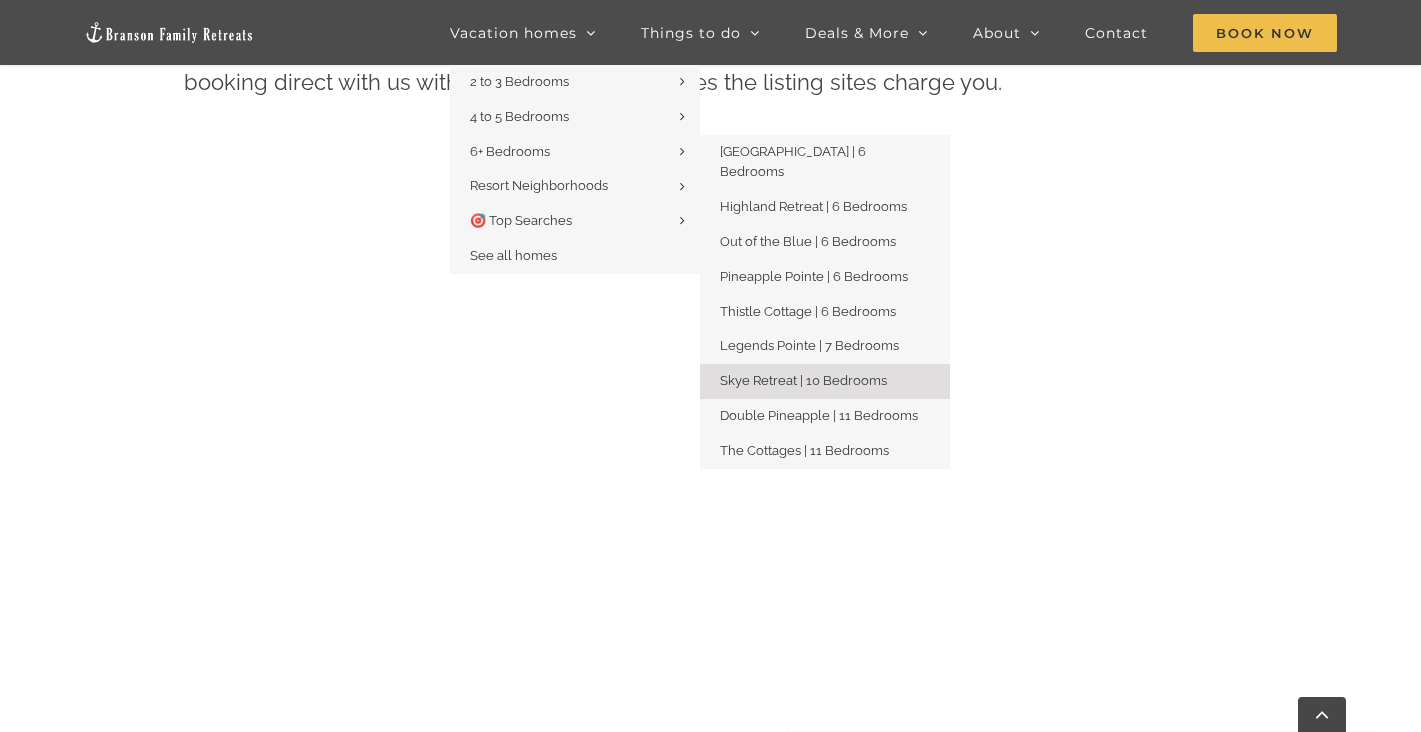 click on "Skye Retreat | 10 Bedrooms" at bounding box center (803, 380) 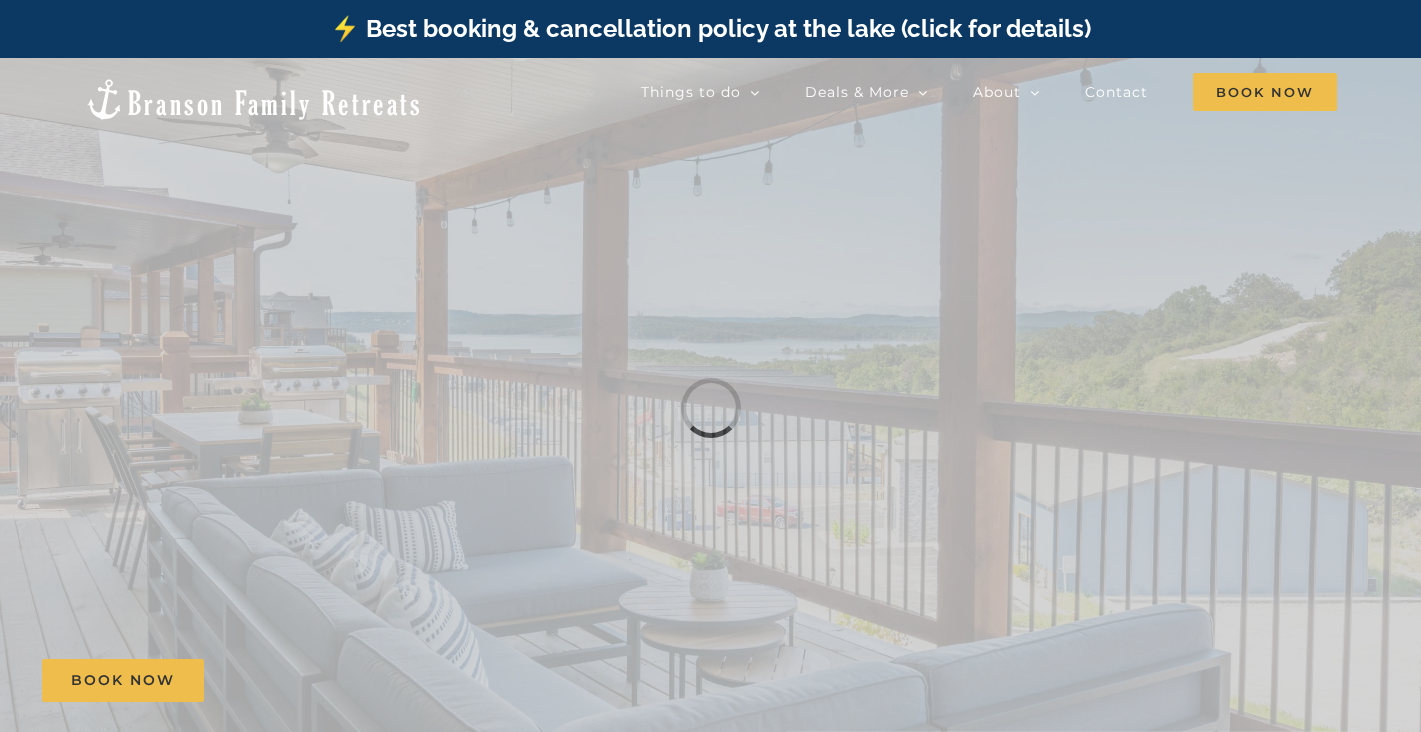 scroll, scrollTop: 0, scrollLeft: 0, axis: both 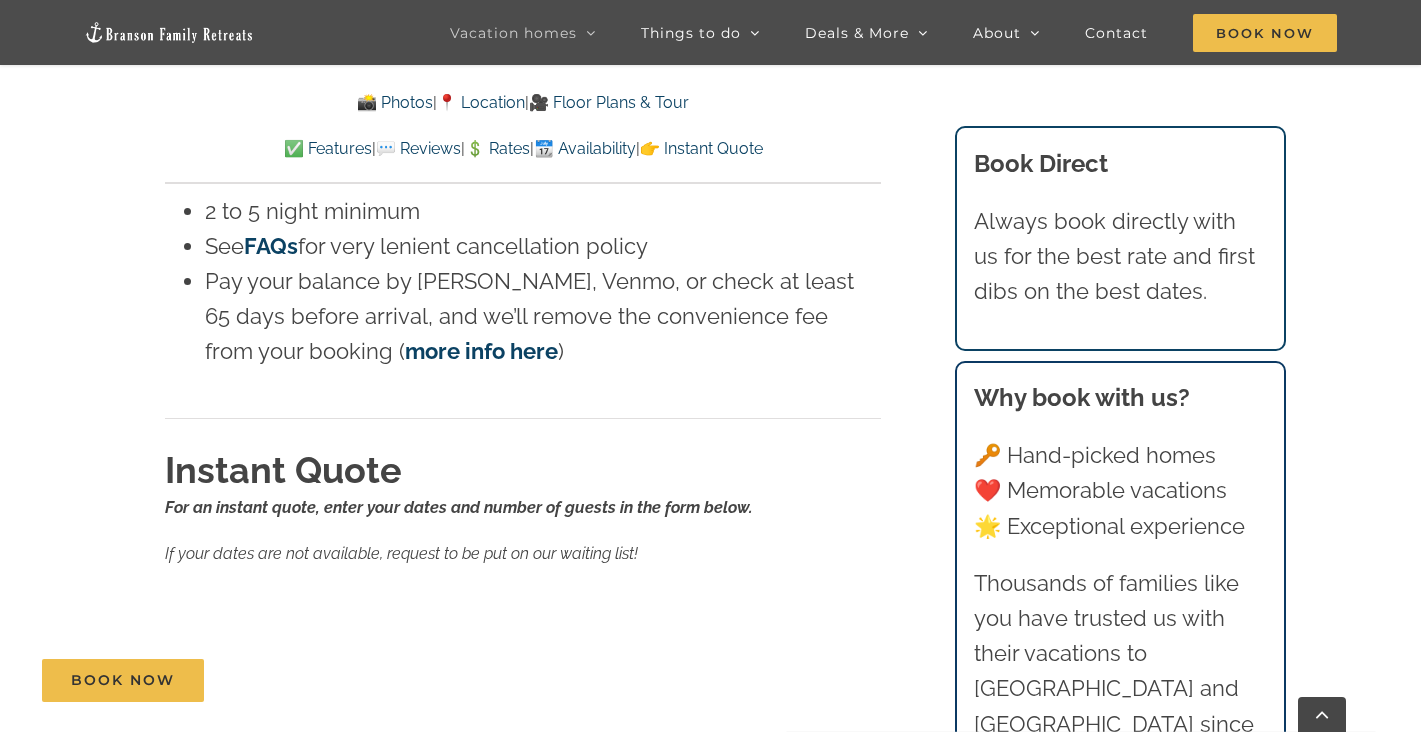 click on "Book Now" at bounding box center [725, 680] 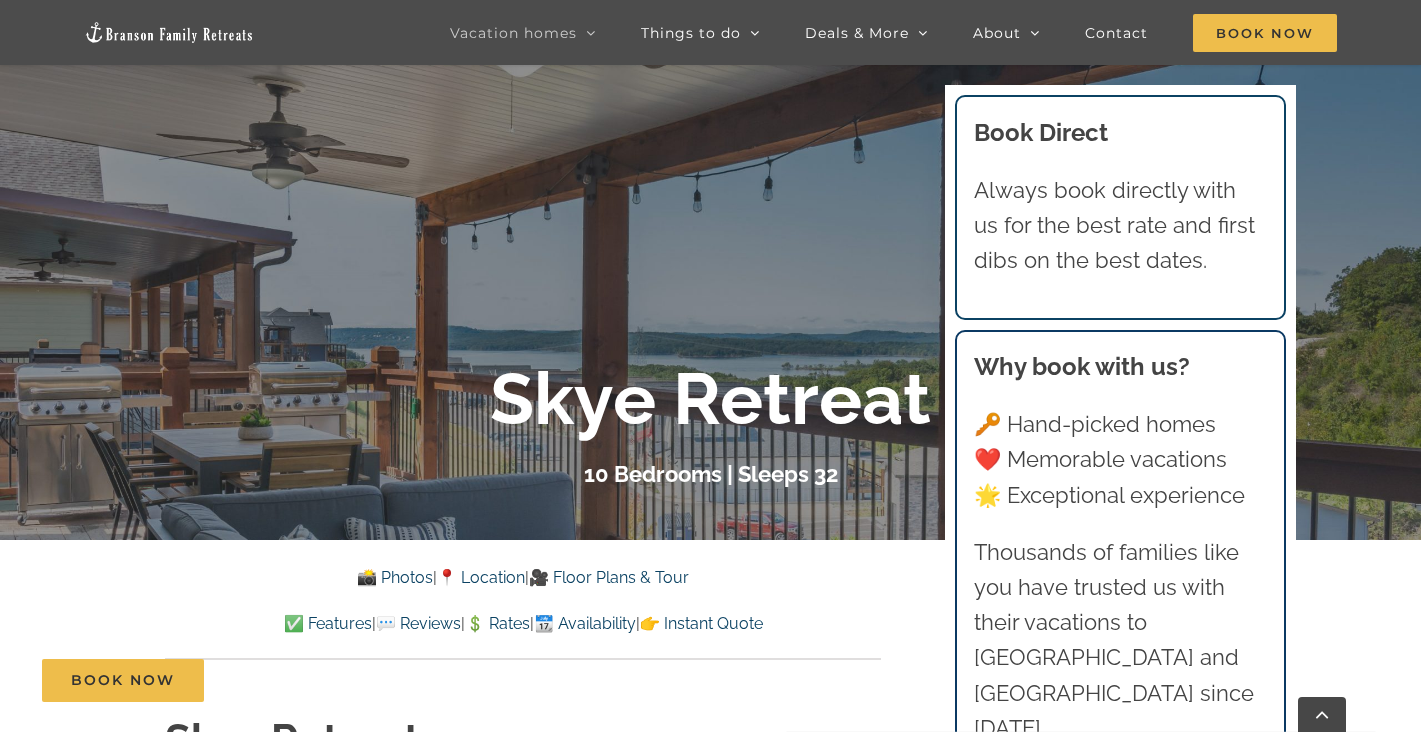 scroll, scrollTop: 0, scrollLeft: 0, axis: both 